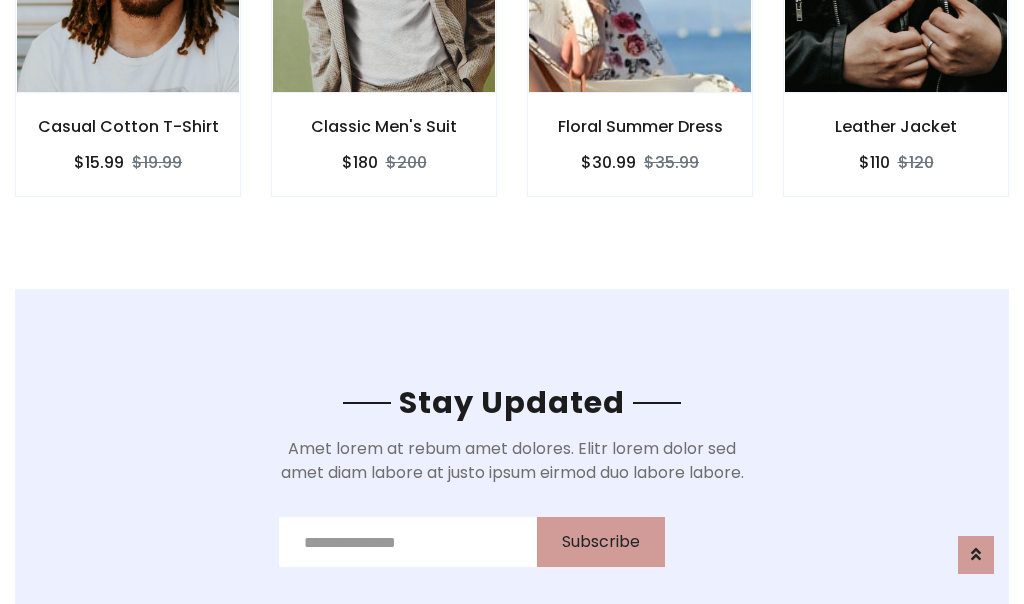 scroll, scrollTop: 3012, scrollLeft: 0, axis: vertical 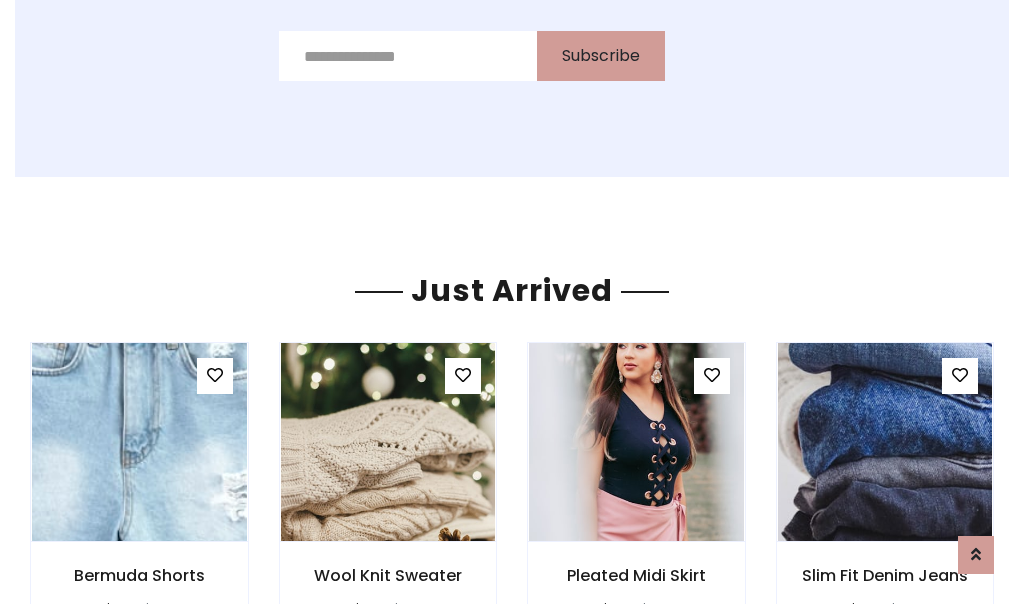 click on "Floral Summer Dress
$30.99
$35.99" at bounding box center [640, -428] 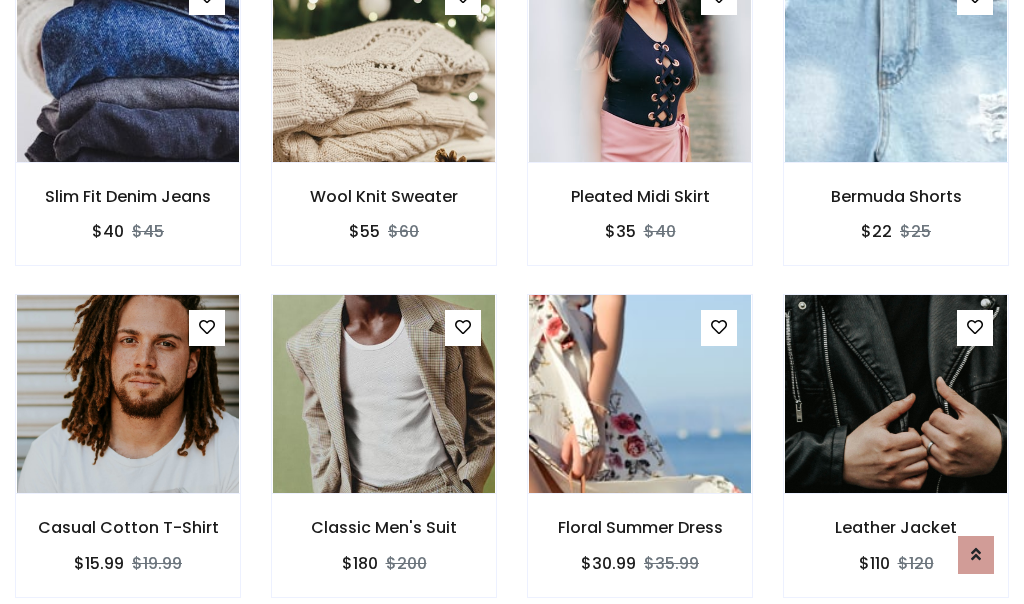 click on "Floral Summer Dress
$30.99
$35.99" at bounding box center [640, 459] 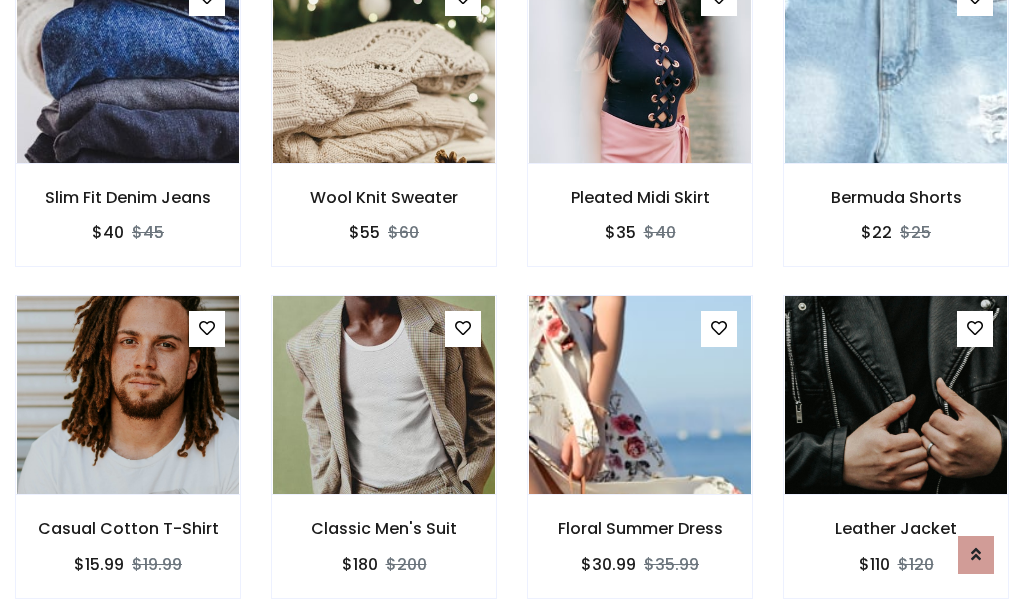 click on "Floral Summer Dress
$30.99
$35.99" at bounding box center [640, 460] 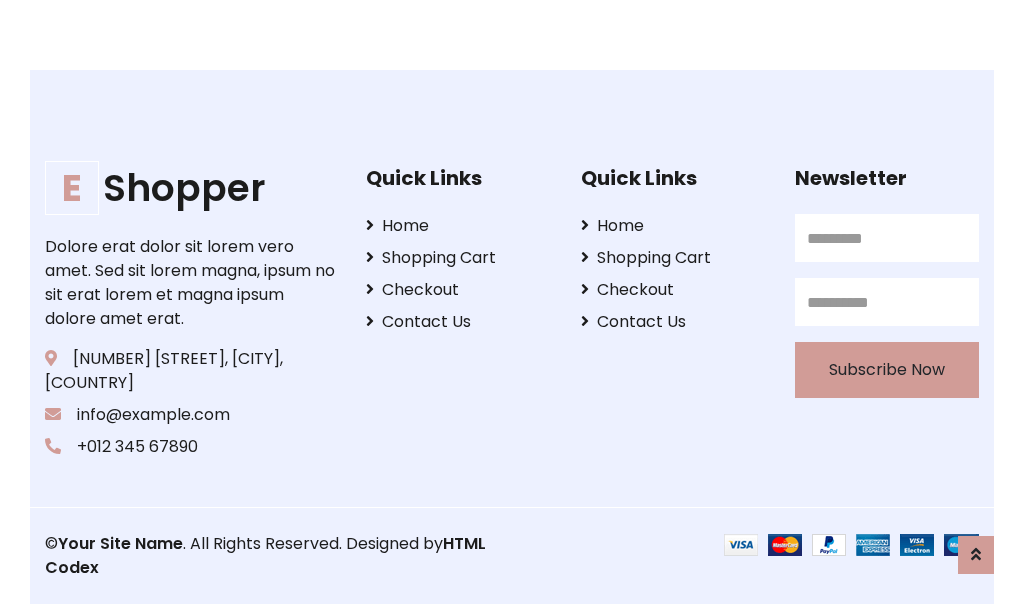 scroll, scrollTop: 3807, scrollLeft: 0, axis: vertical 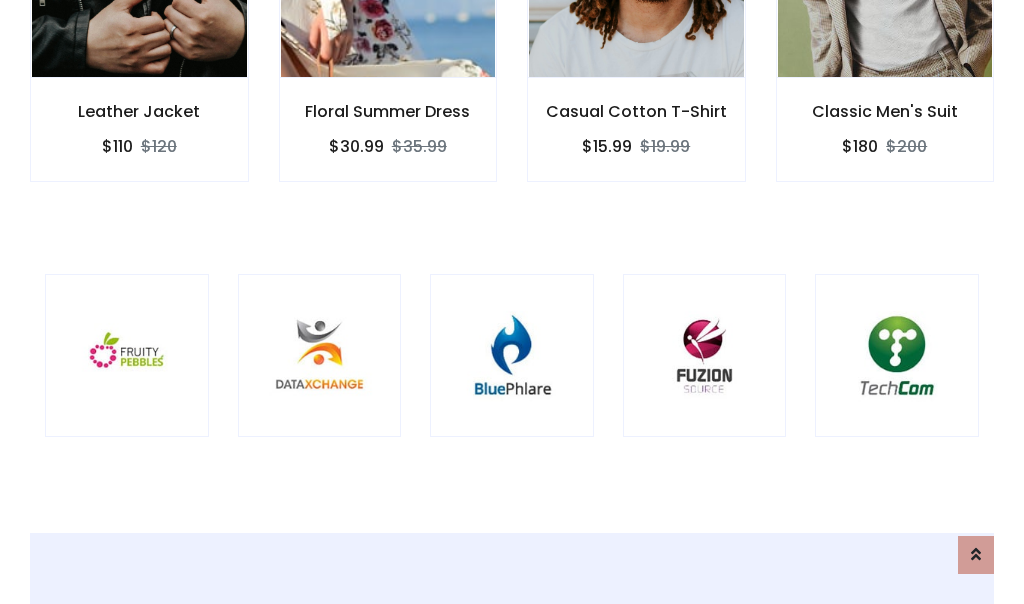click at bounding box center (512, 356) 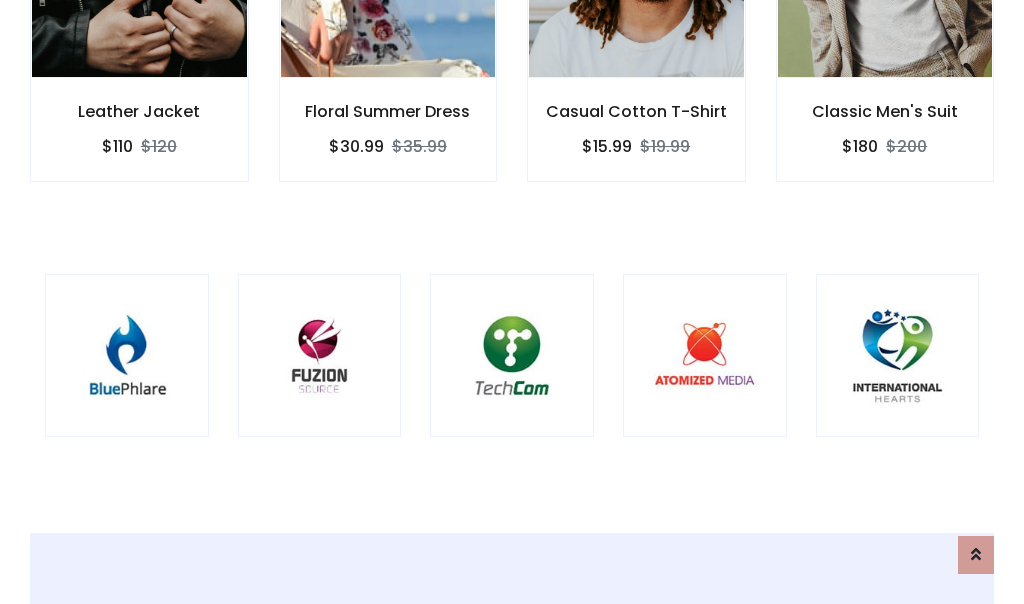 click at bounding box center [512, 356] 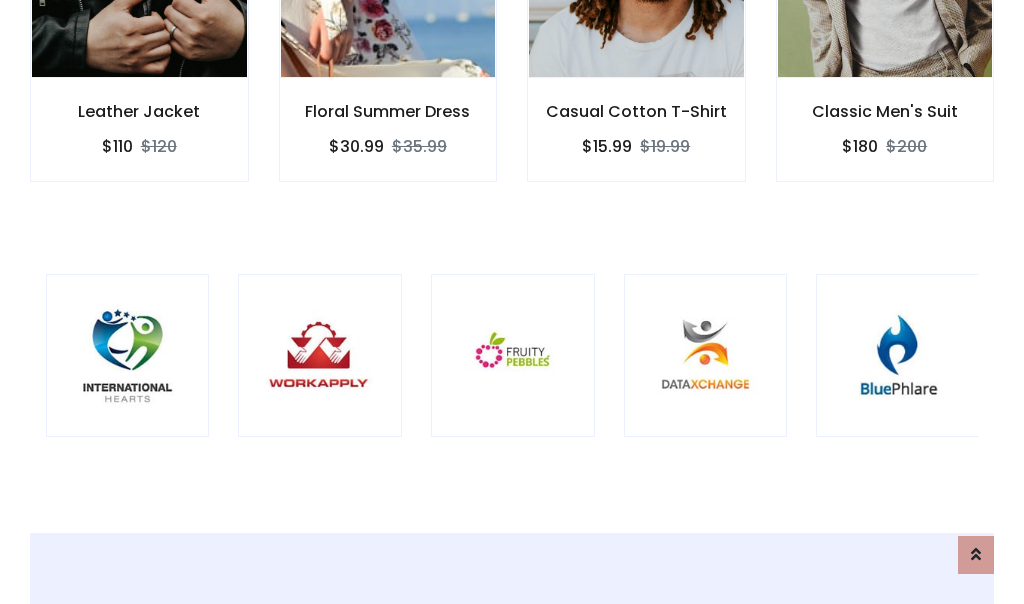 scroll, scrollTop: 0, scrollLeft: 0, axis: both 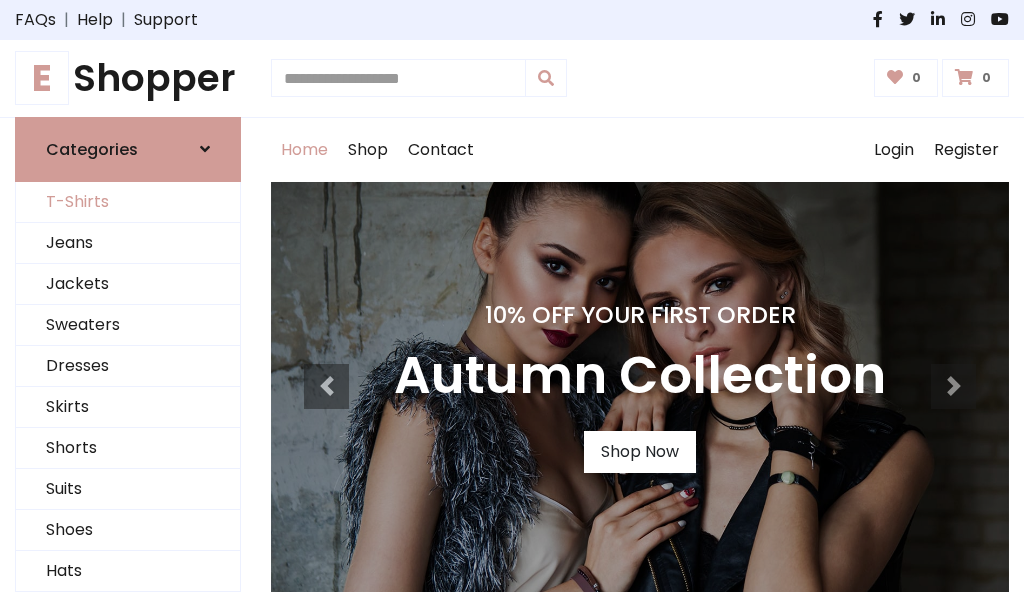 click on "T-Shirts" at bounding box center [128, 202] 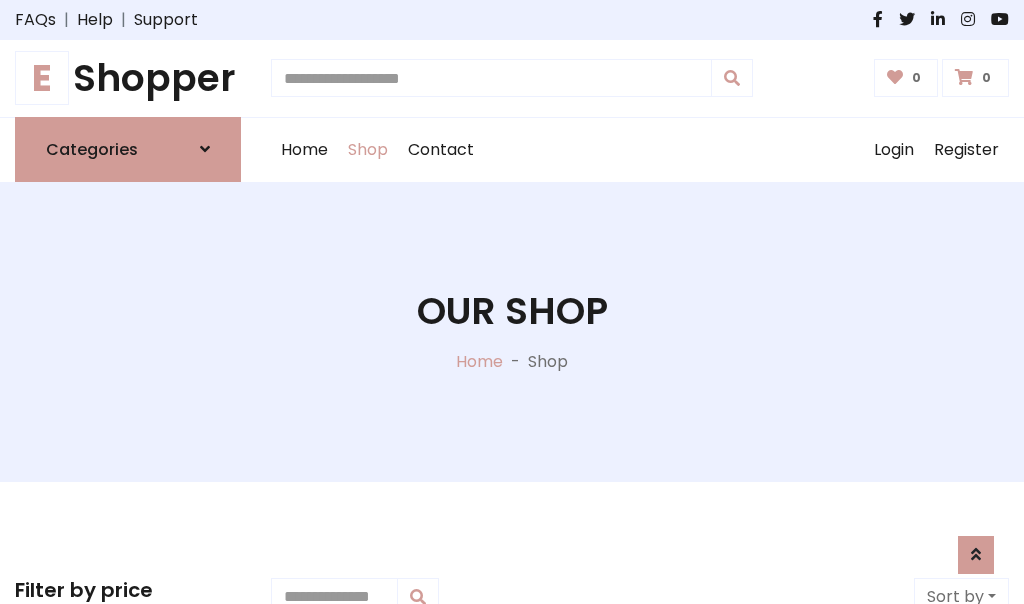scroll, scrollTop: 802, scrollLeft: 0, axis: vertical 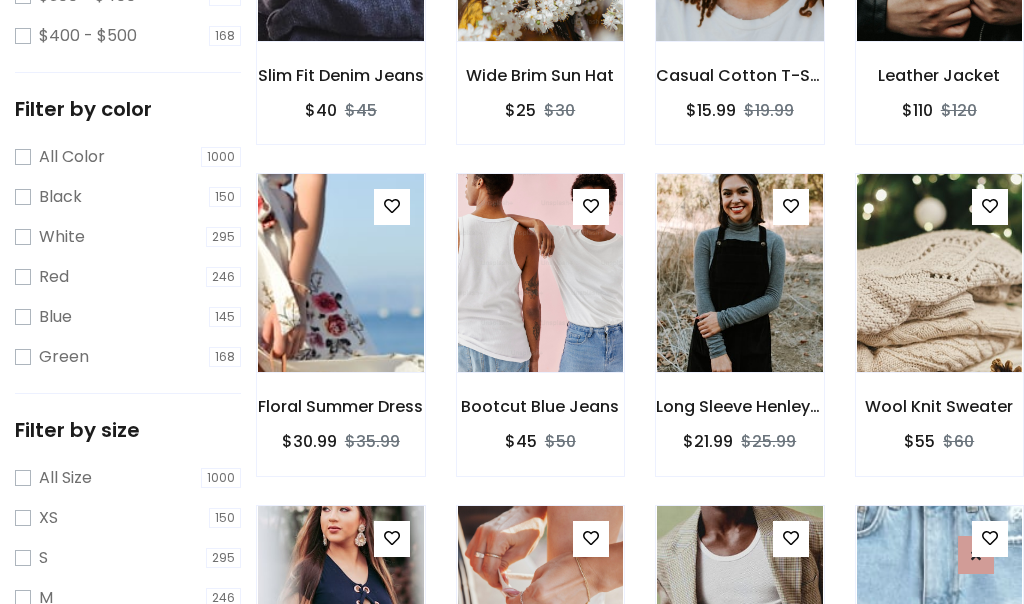 click at bounding box center [739, -58] 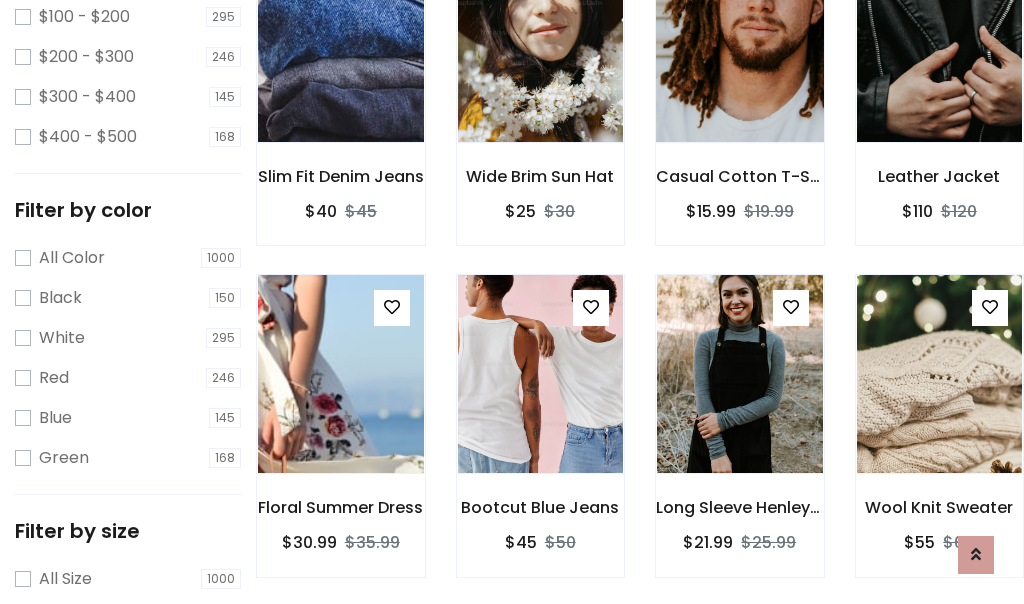 scroll, scrollTop: 101, scrollLeft: 0, axis: vertical 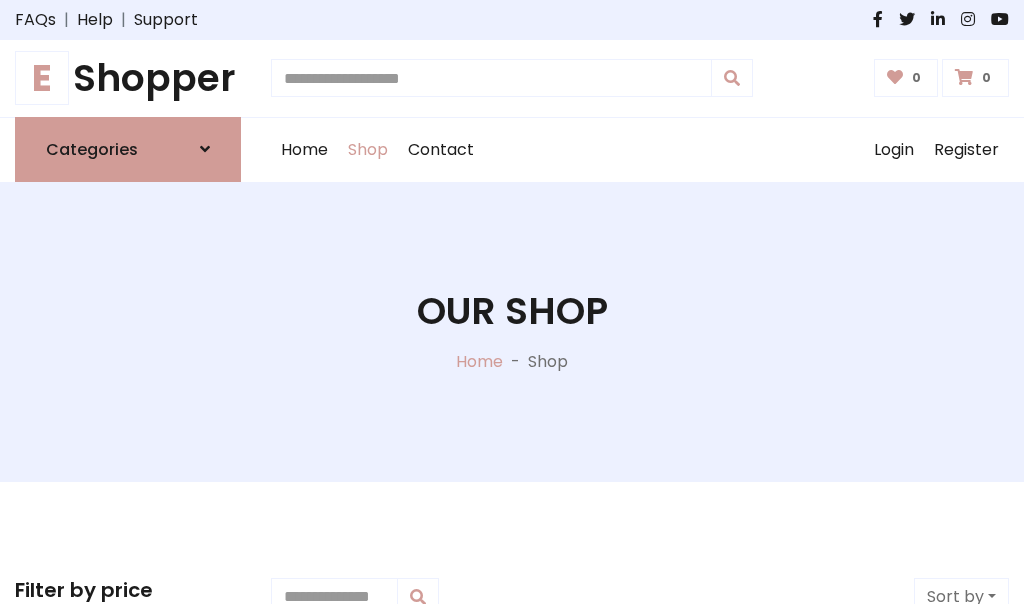 click on "E Shopper" at bounding box center (128, 78) 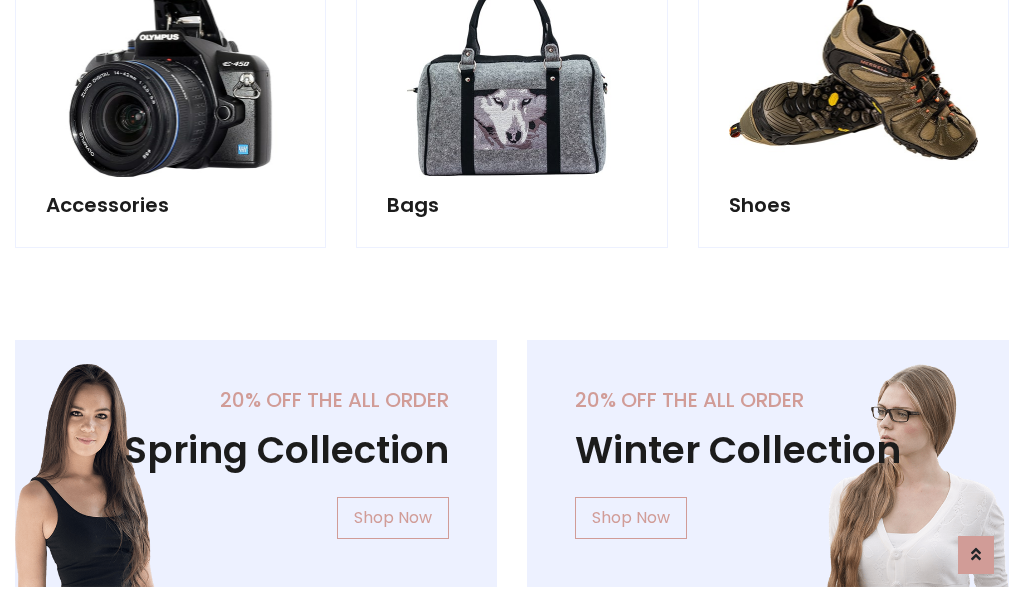scroll, scrollTop: 1943, scrollLeft: 0, axis: vertical 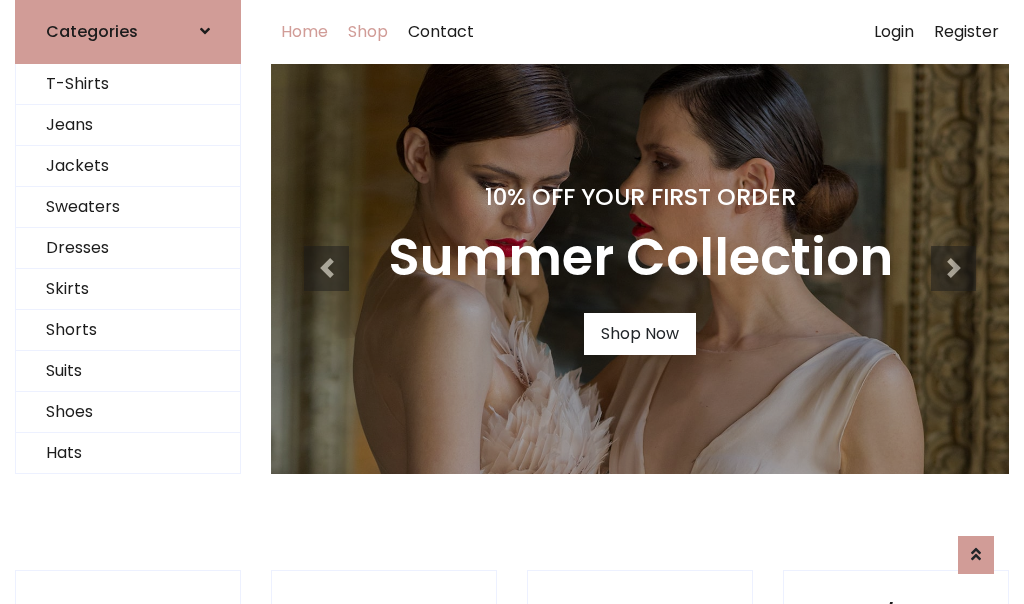 click on "Shop" at bounding box center [368, 32] 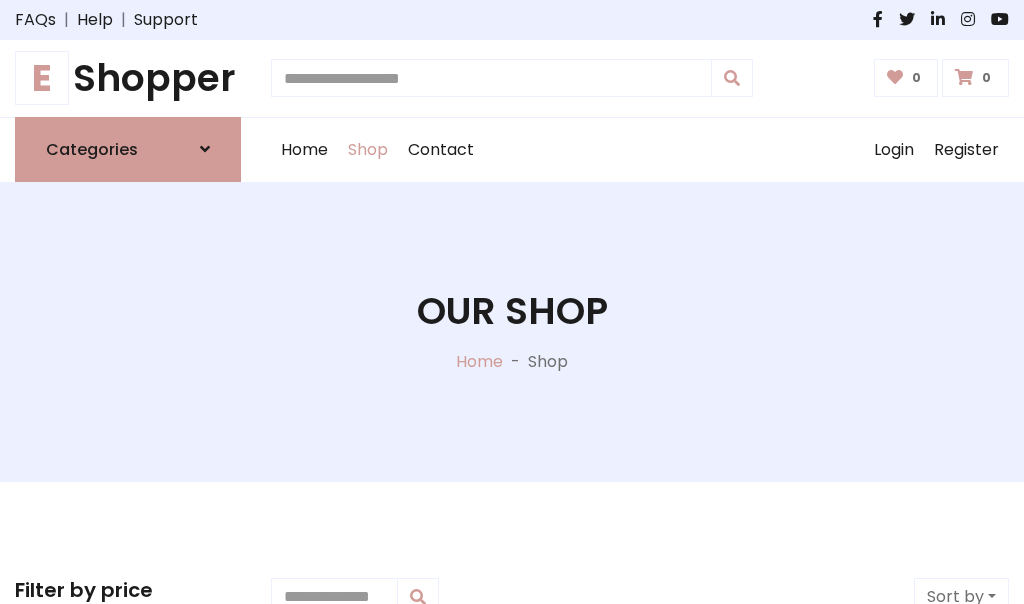 scroll, scrollTop: 0, scrollLeft: 0, axis: both 